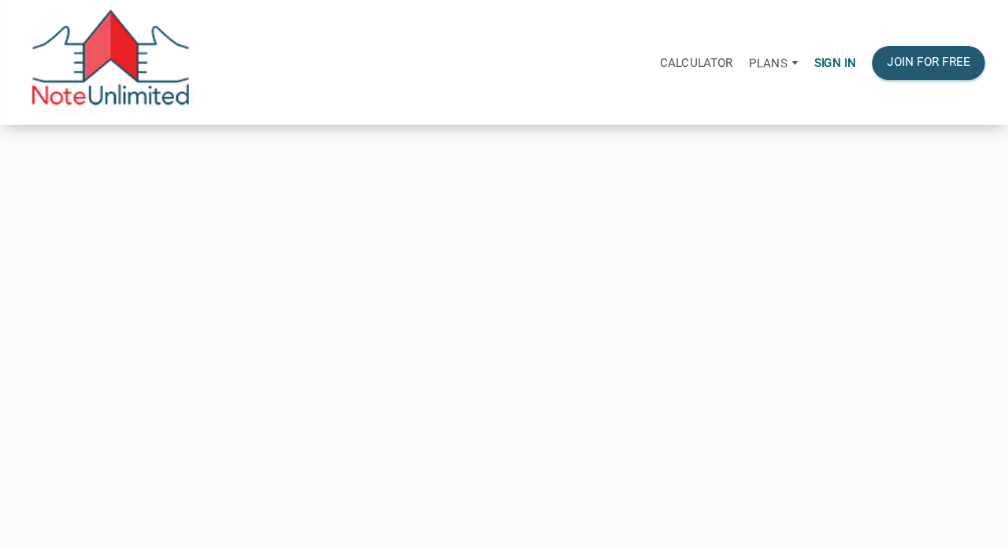 scroll, scrollTop: 0, scrollLeft: 0, axis: both 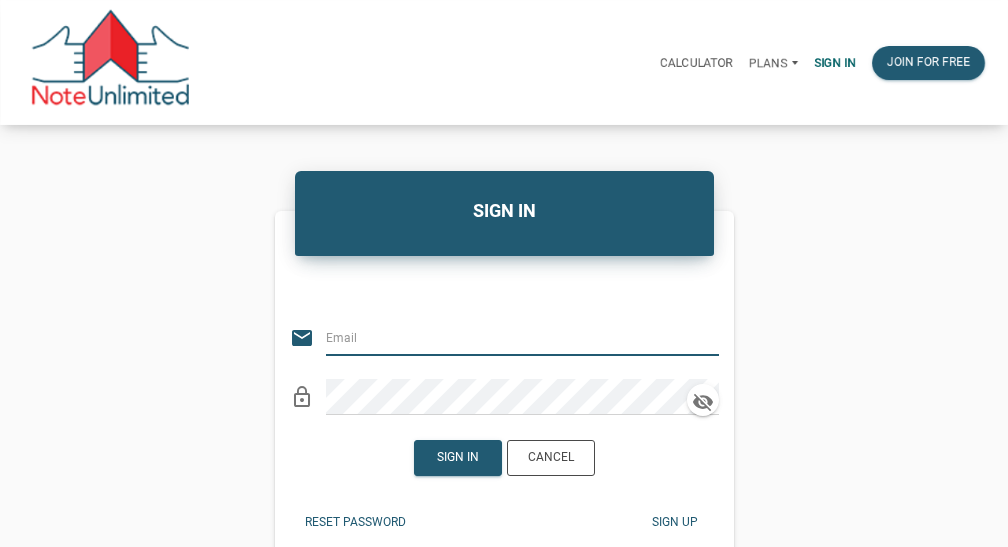 type on "[EMAIL_ADDRESS][DOMAIN_NAME]" 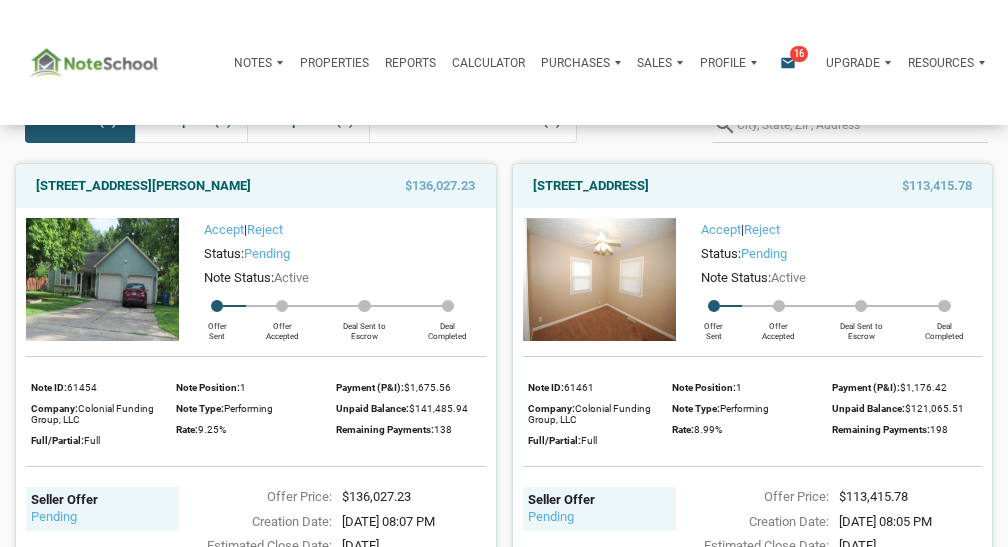 scroll, scrollTop: 108, scrollLeft: 0, axis: vertical 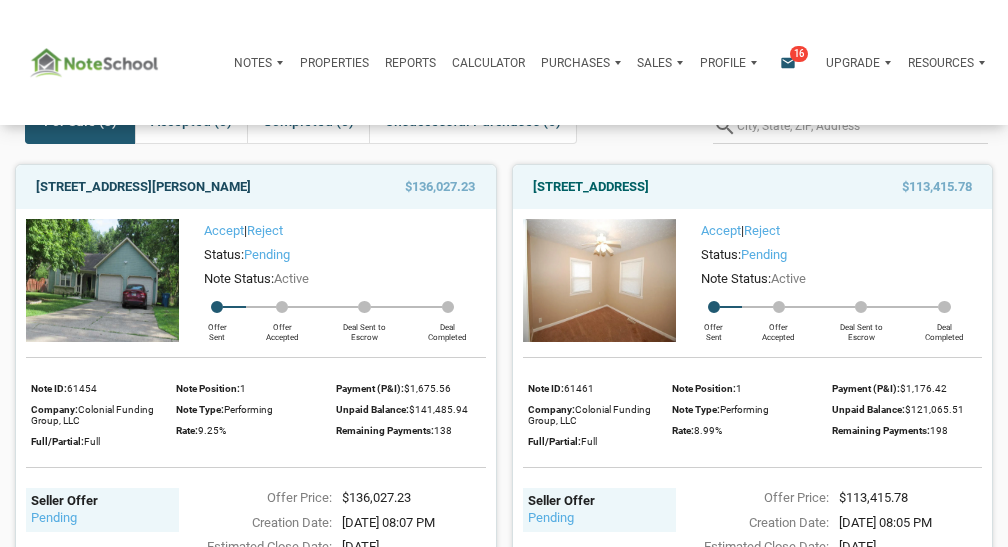 click on "7369 Salazar Dr., Indianapolis, IN, 46214" at bounding box center (143, 187) 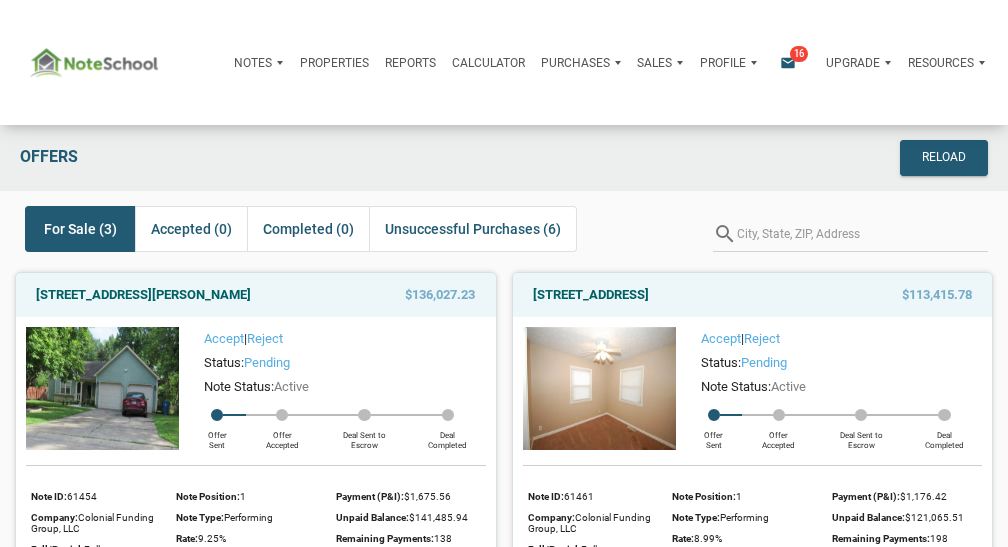 click on "For Sale (3)" at bounding box center (80, 229) 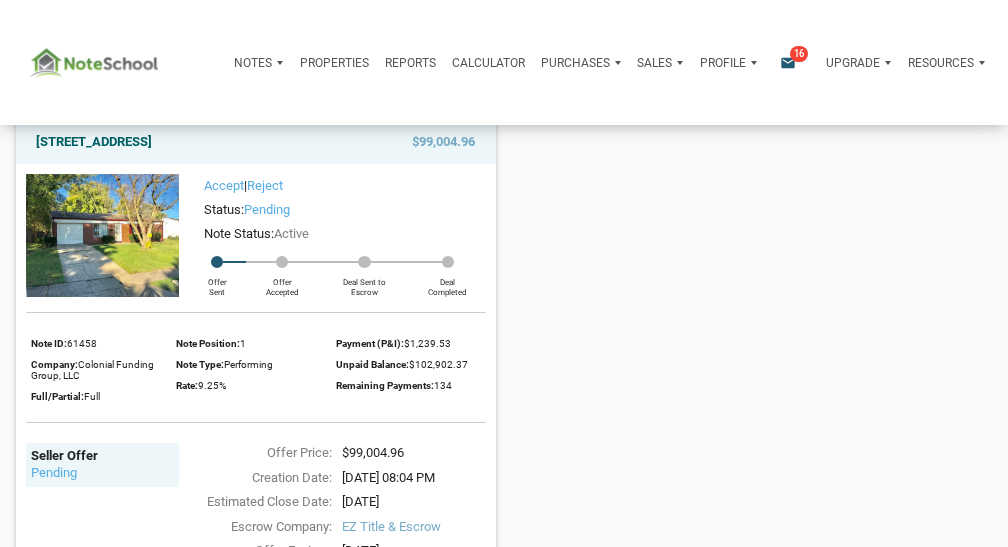 scroll, scrollTop: 744, scrollLeft: 0, axis: vertical 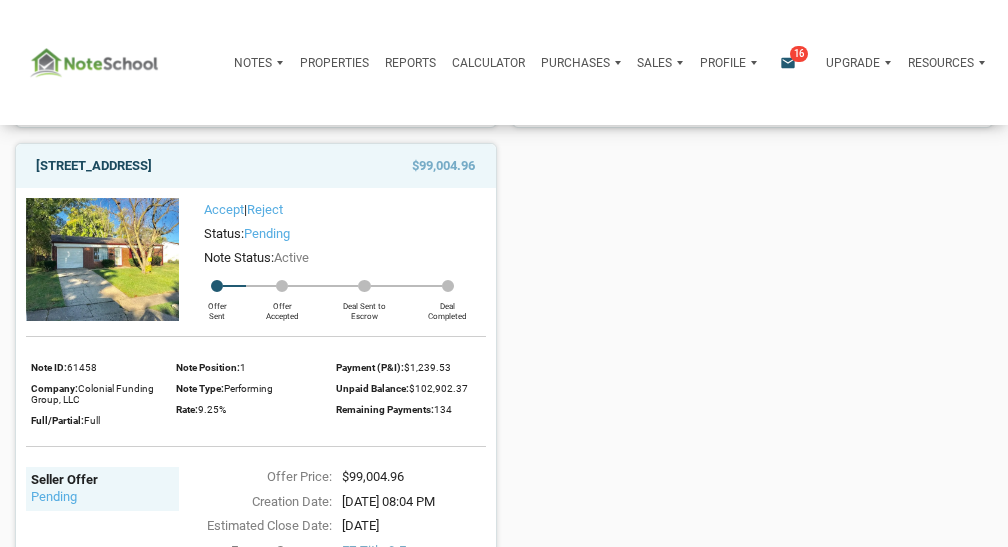 click on "6714 E 43rd Pl, Indianapolis, IN, 46226" at bounding box center (94, 166) 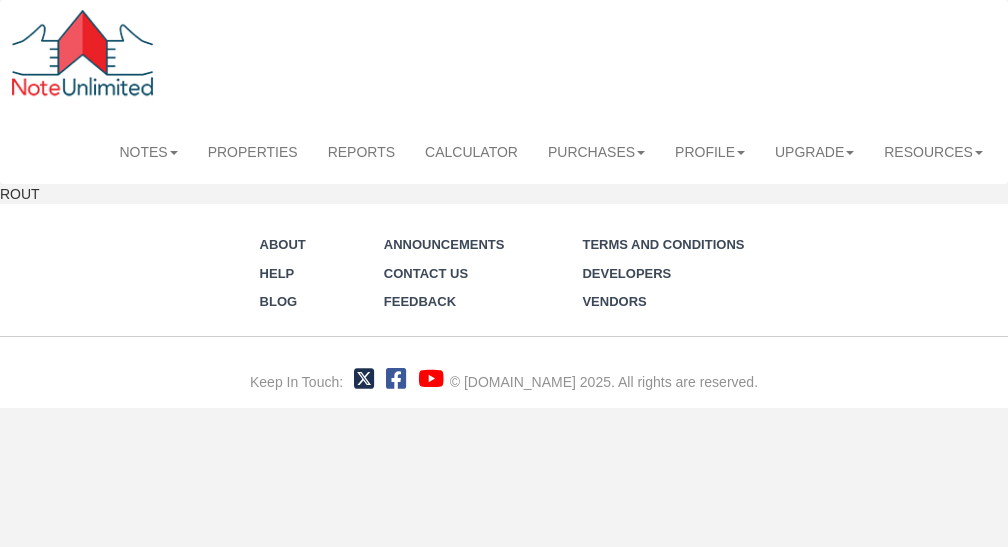 scroll, scrollTop: 0, scrollLeft: 0, axis: both 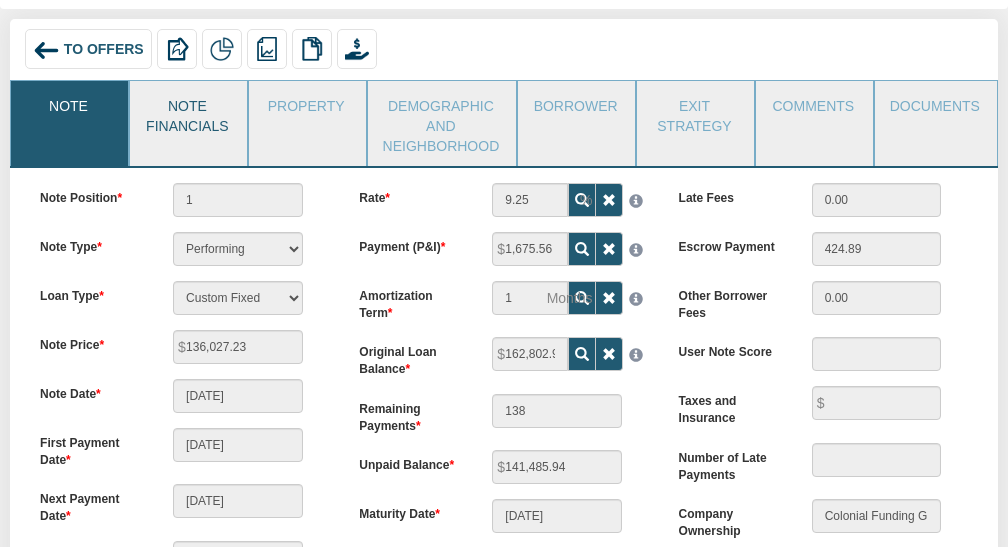 click on "Note Financials" at bounding box center (187, 113) 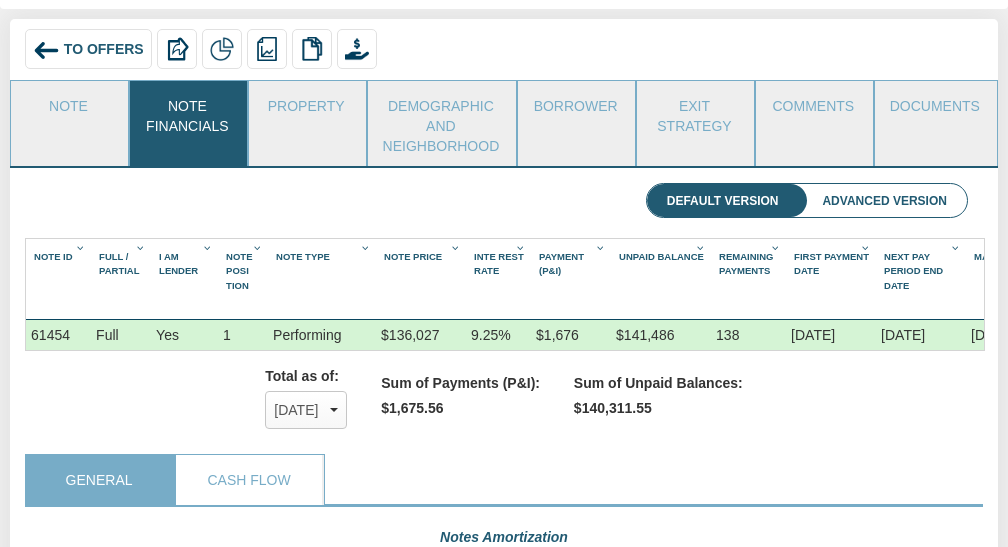 scroll, scrollTop: 999680, scrollLeft: 999072, axis: both 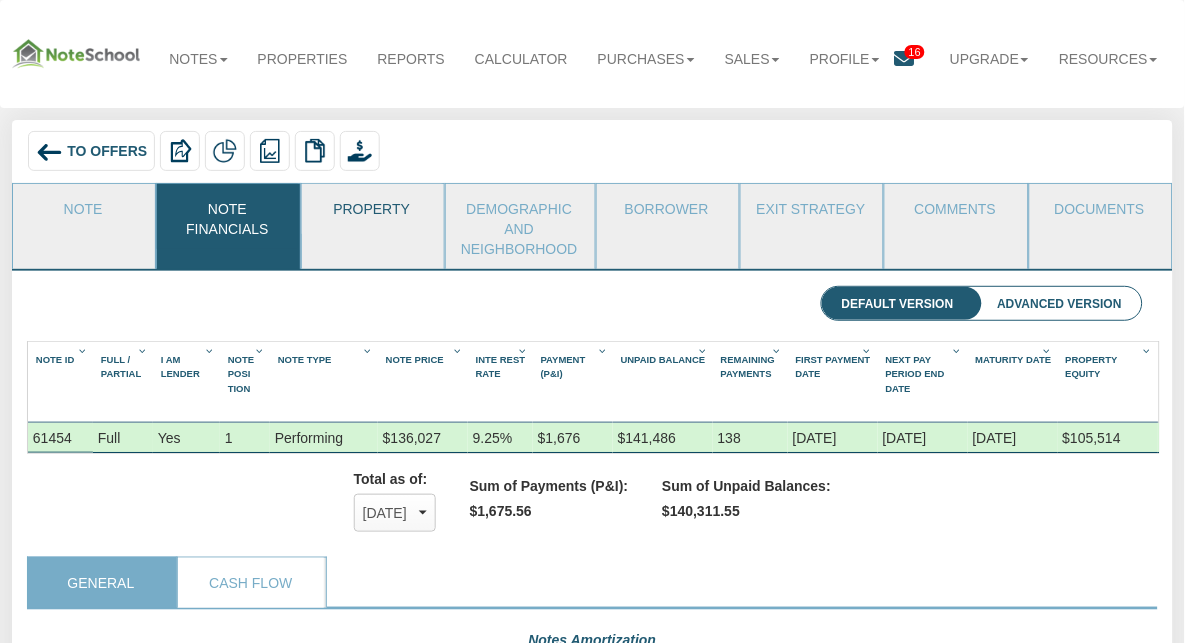 click on "Property" at bounding box center [372, 209] 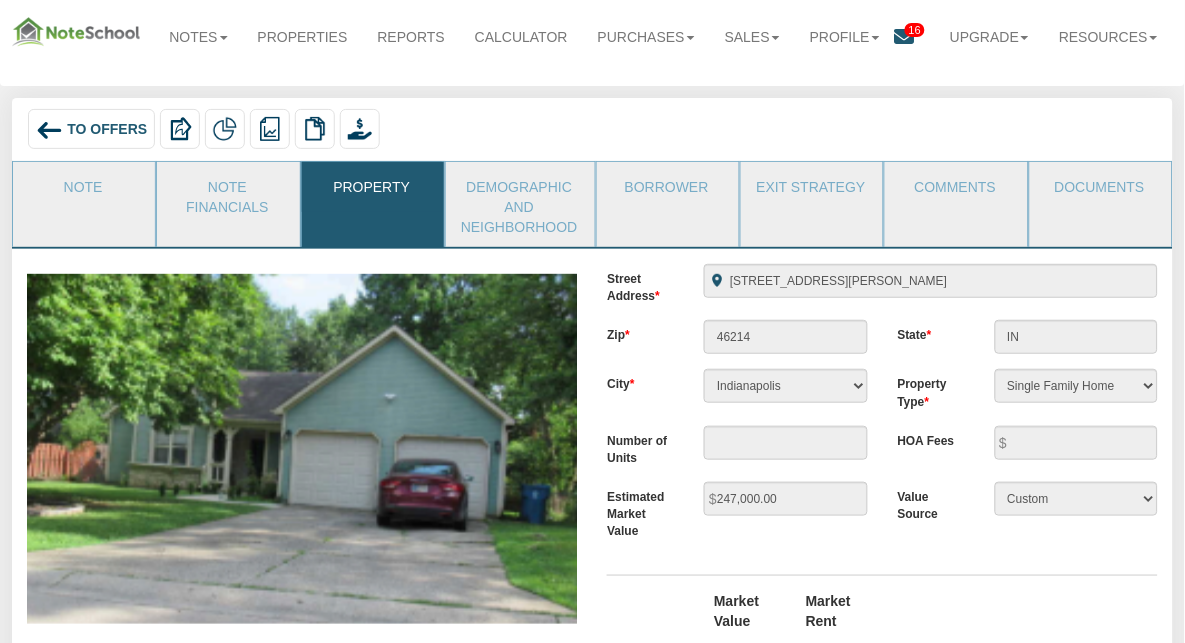 scroll, scrollTop: 7, scrollLeft: 0, axis: vertical 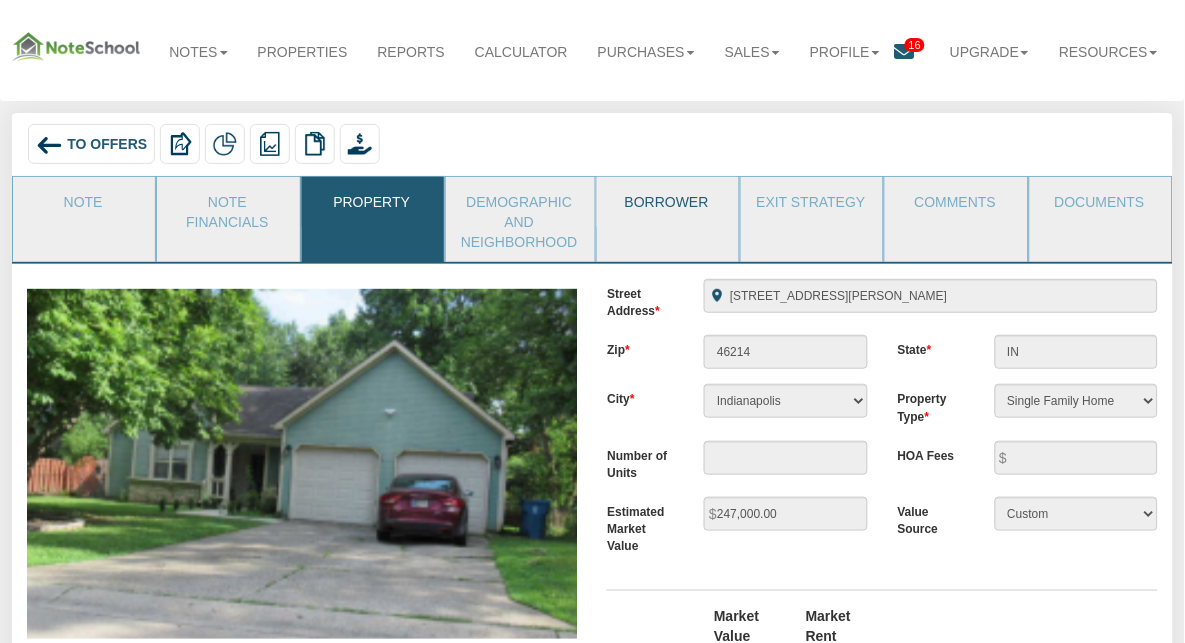 click on "Borrower" at bounding box center (667, 202) 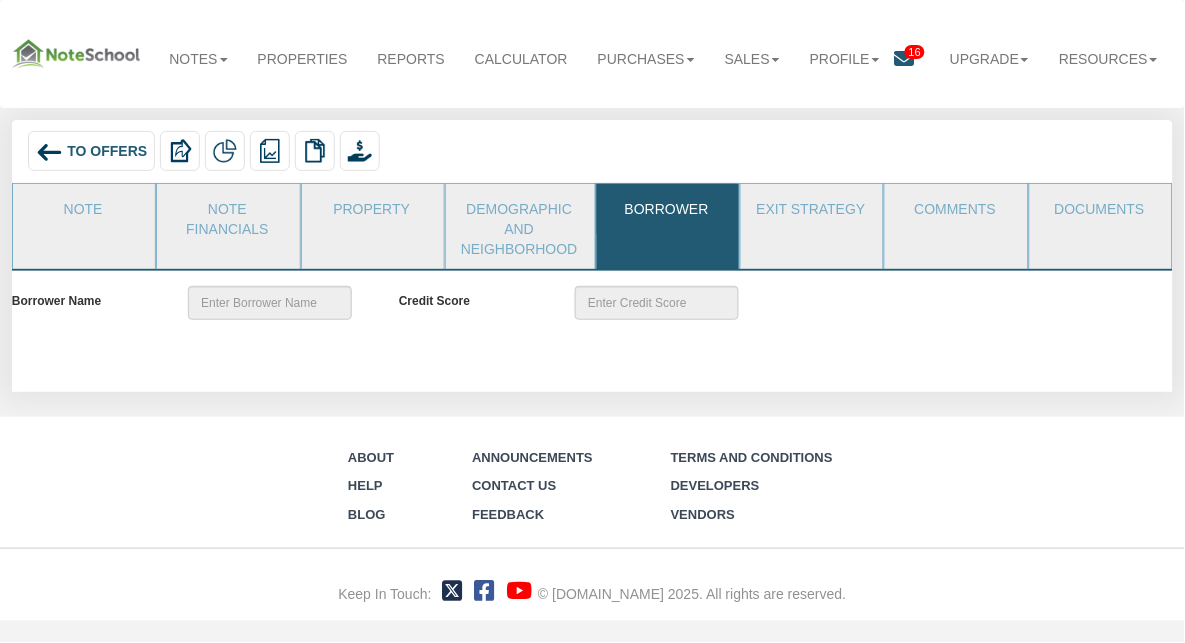 scroll, scrollTop: 5, scrollLeft: 0, axis: vertical 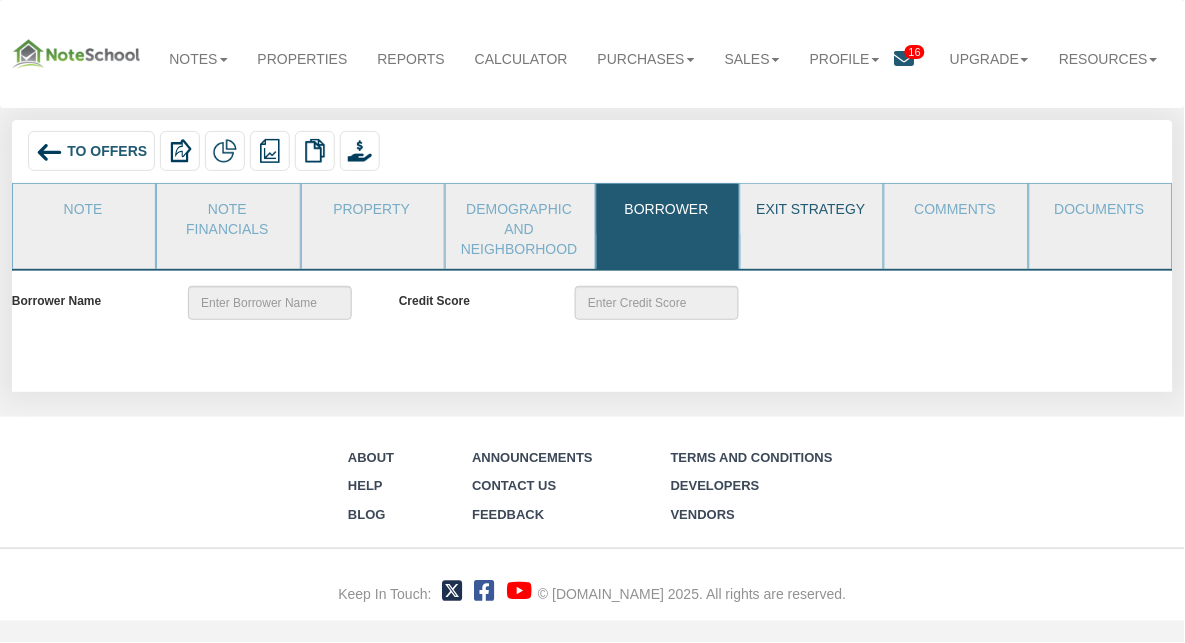 click on "Exit Strategy" at bounding box center [811, 209] 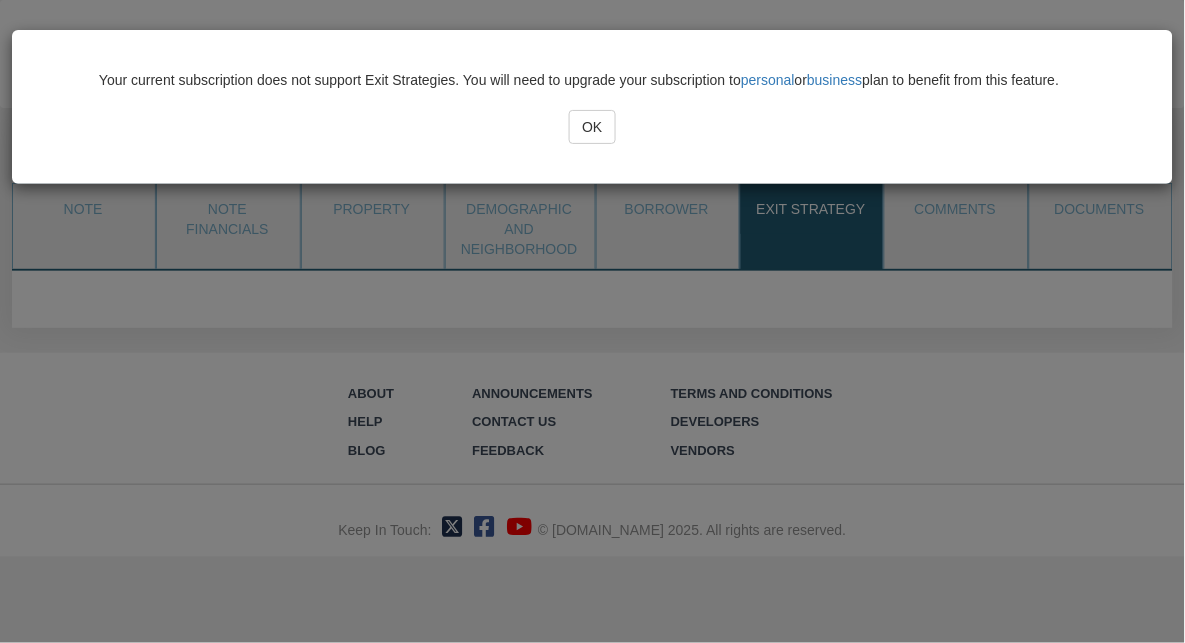 click on "OK" at bounding box center [592, 127] 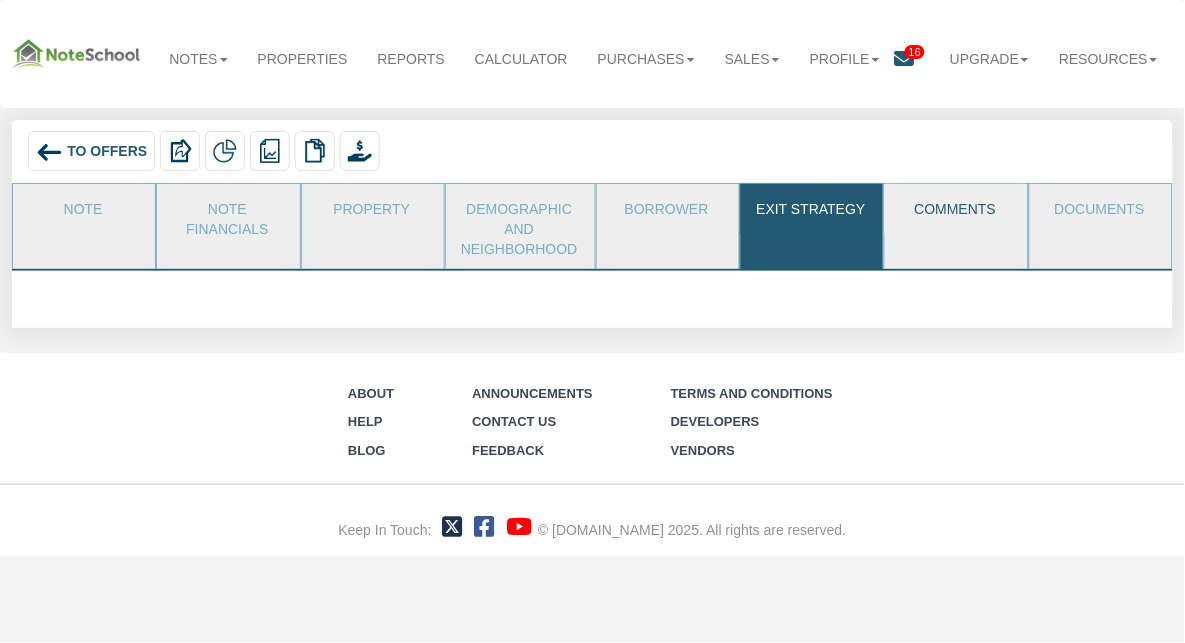 click on "Comments" at bounding box center [955, 209] 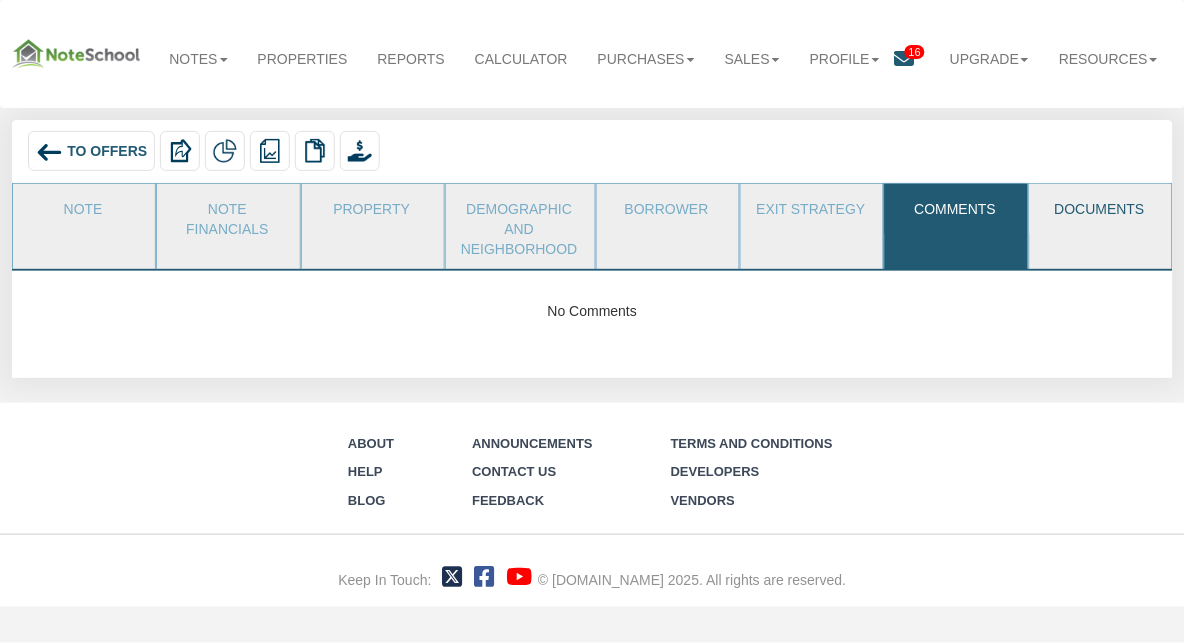 click on "Documents" at bounding box center (1100, 209) 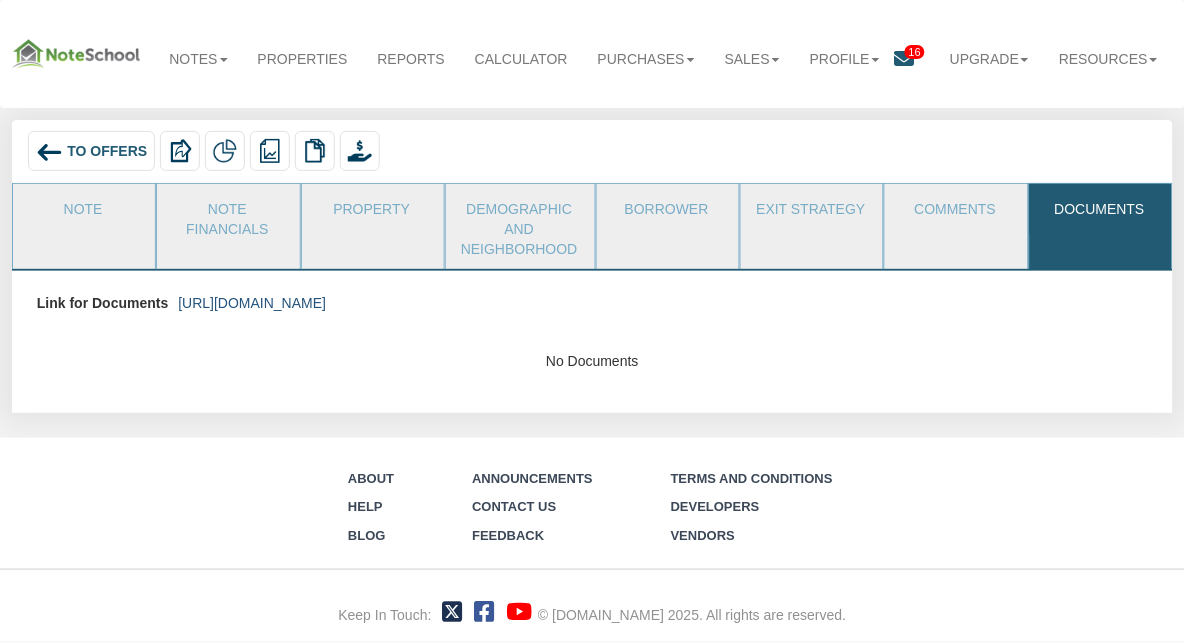 click on "[URL][DOMAIN_NAME]" at bounding box center [252, 303] 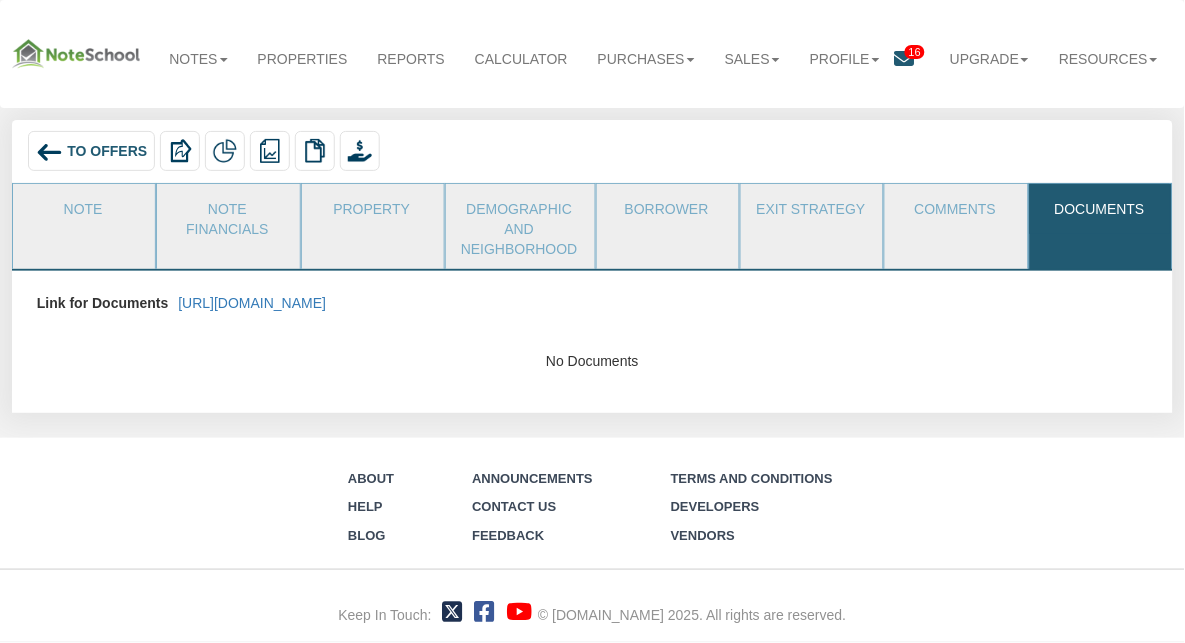 click on "Documents" at bounding box center (1100, 209) 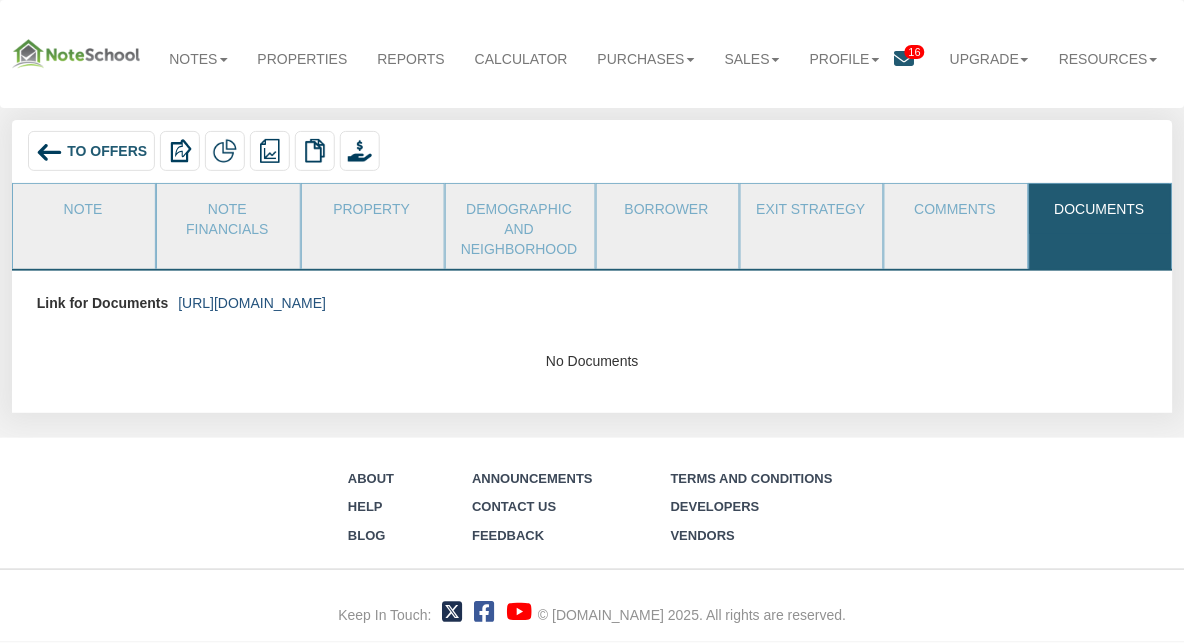 click on "[URL][DOMAIN_NAME]" at bounding box center (252, 303) 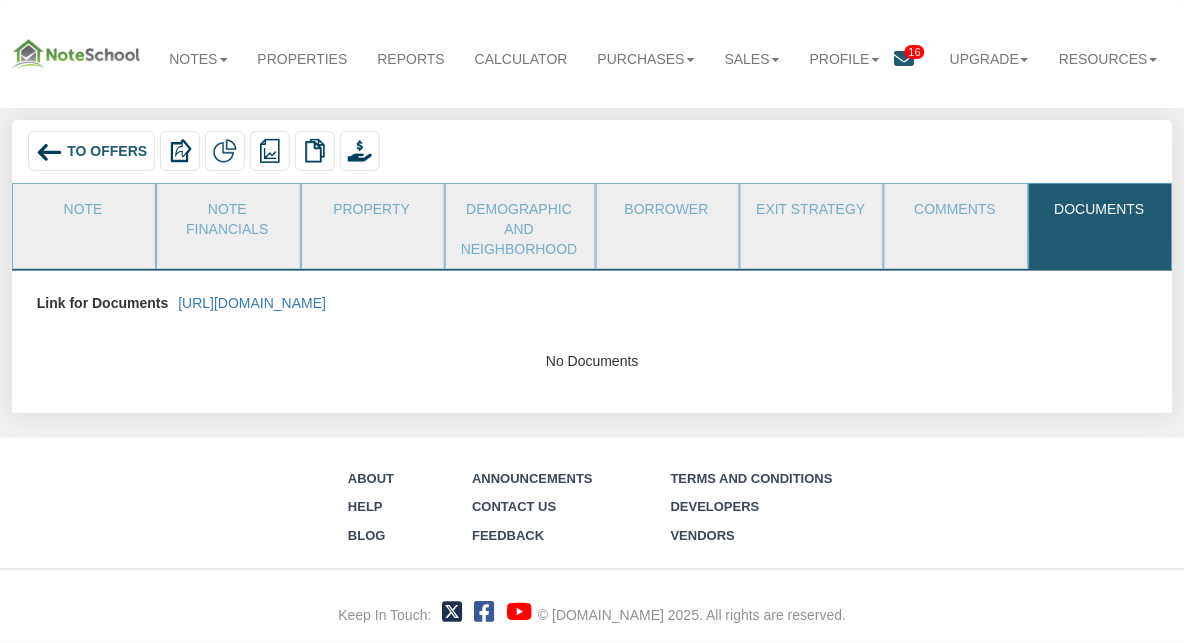 scroll, scrollTop: 0, scrollLeft: 0, axis: both 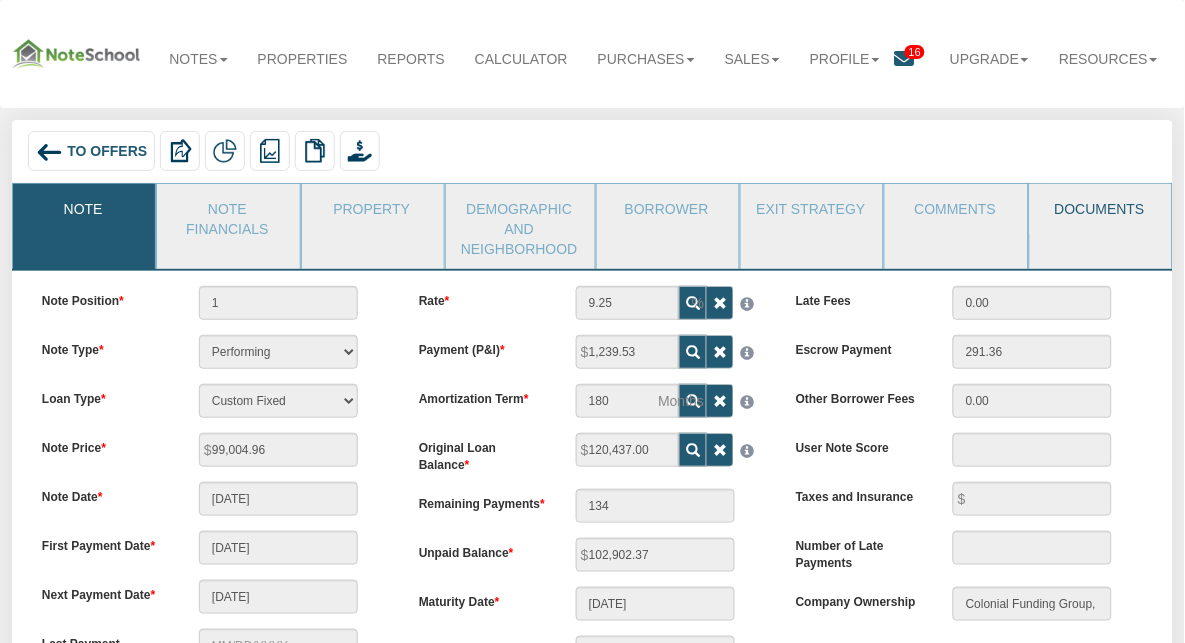 click on "Documents" at bounding box center (1100, 209) 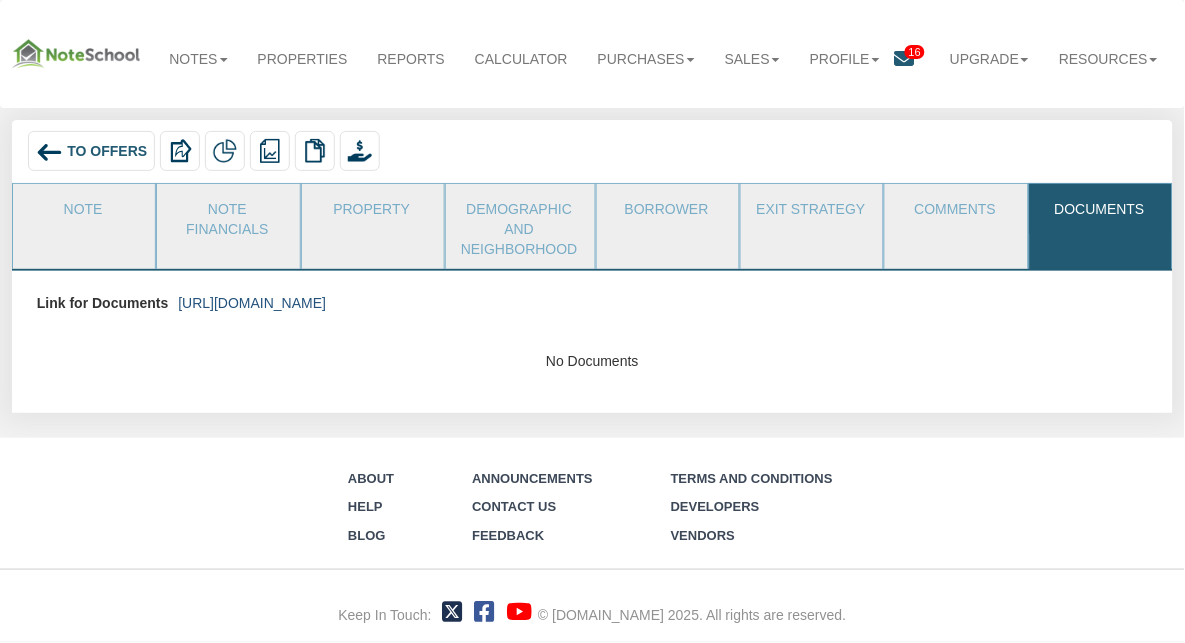 click on "https://colonialfundinggroup.sharepoint.com/:f:/s/operationsteam/EiGz4yh4cSFAjw9E86X_MmYB0X6Tv7Zo0Hg4AB7wdDuVlQ?e=6pv8k8" at bounding box center (252, 303) 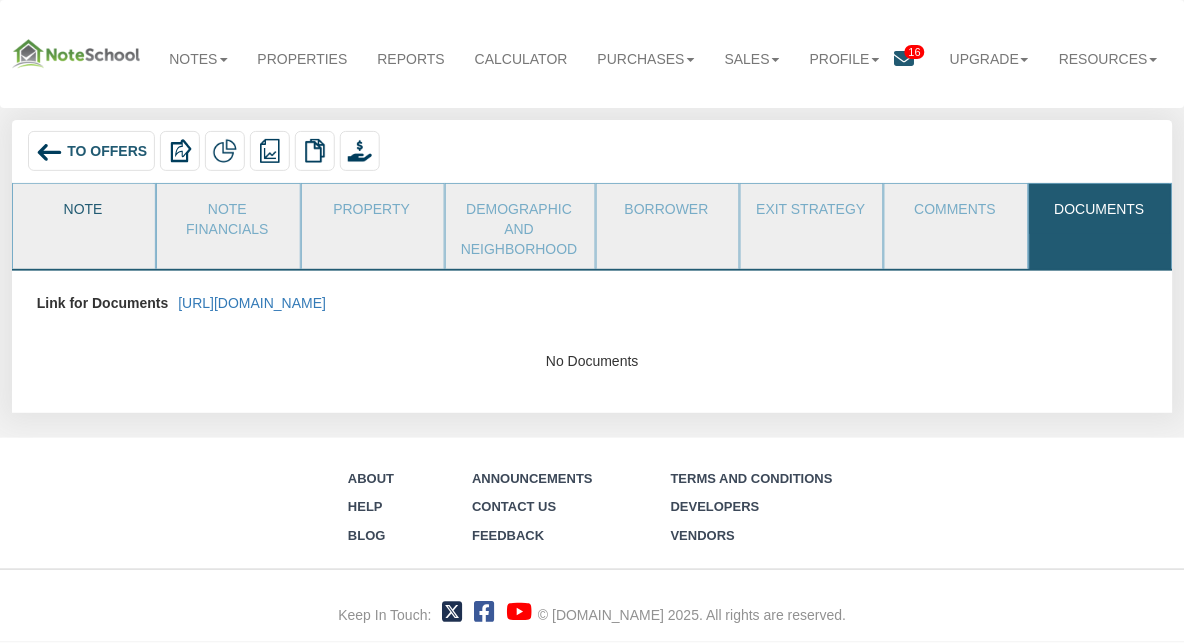click on "Note" at bounding box center (83, 209) 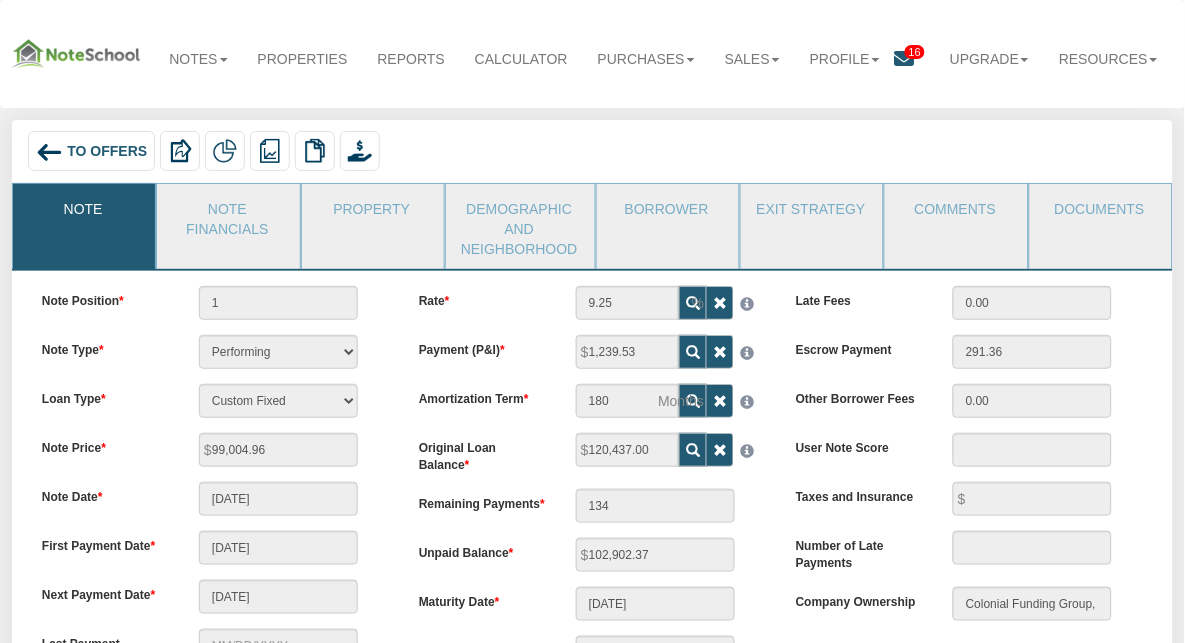 scroll, scrollTop: 0, scrollLeft: 0, axis: both 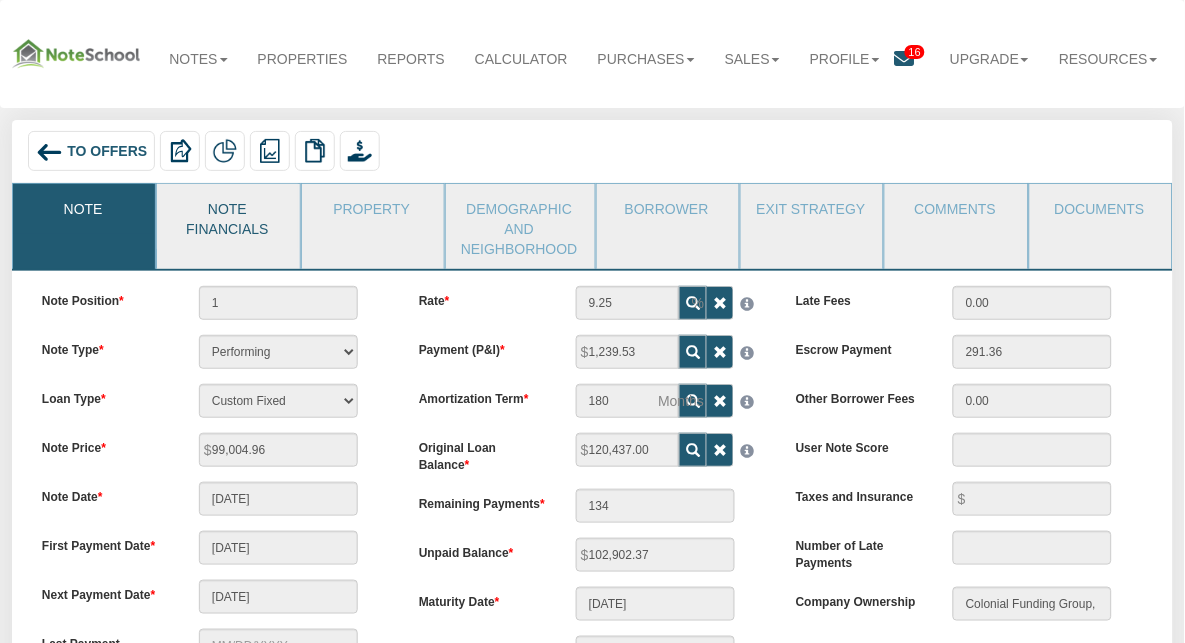 click on "Note Financials" at bounding box center (227, 216) 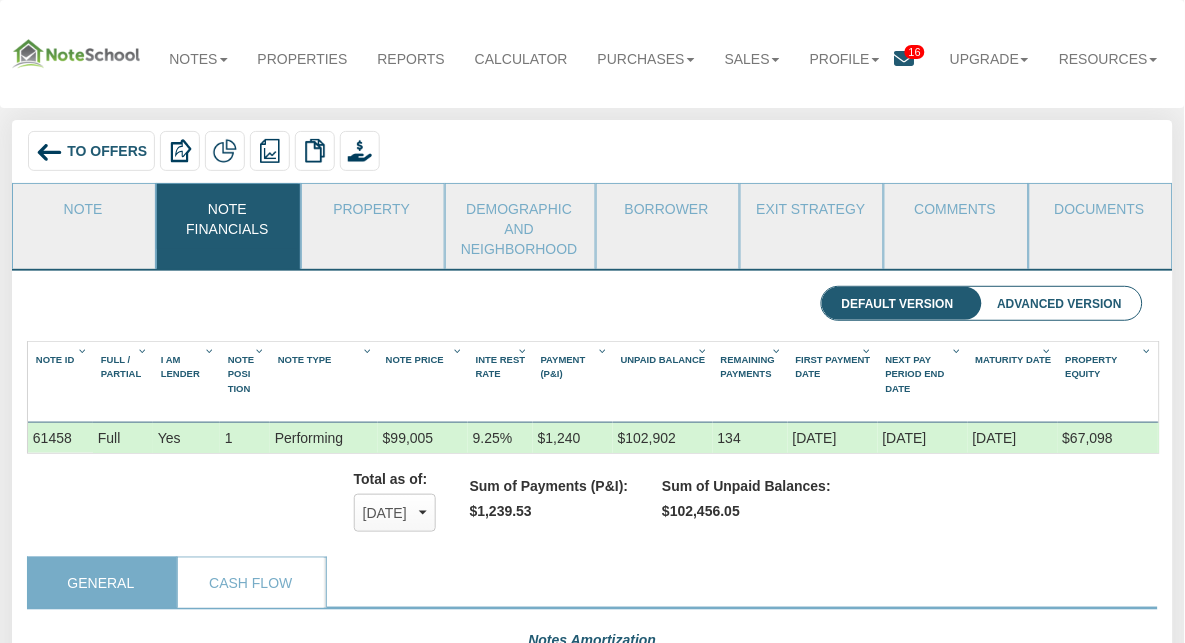 scroll, scrollTop: 999679, scrollLeft: 998897, axis: both 